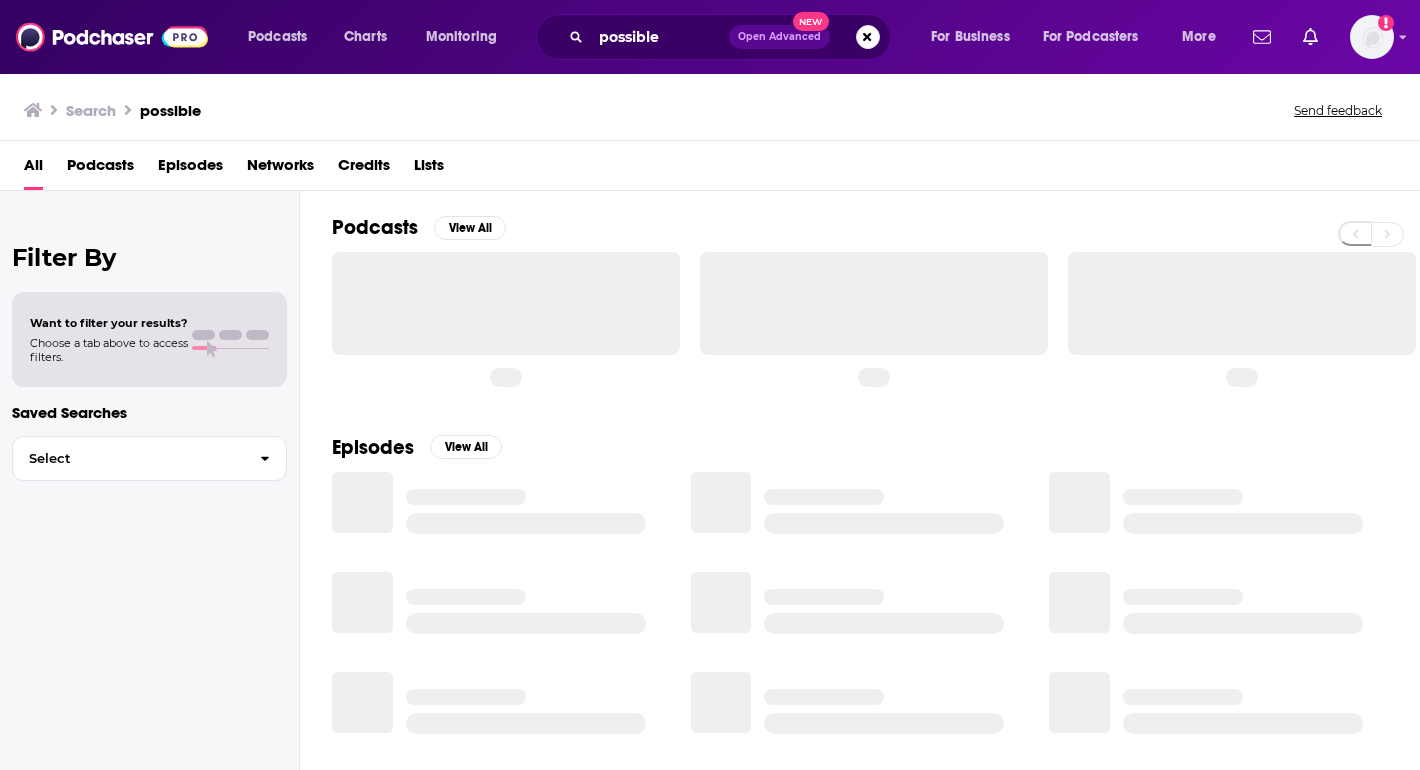 scroll, scrollTop: 0, scrollLeft: 0, axis: both 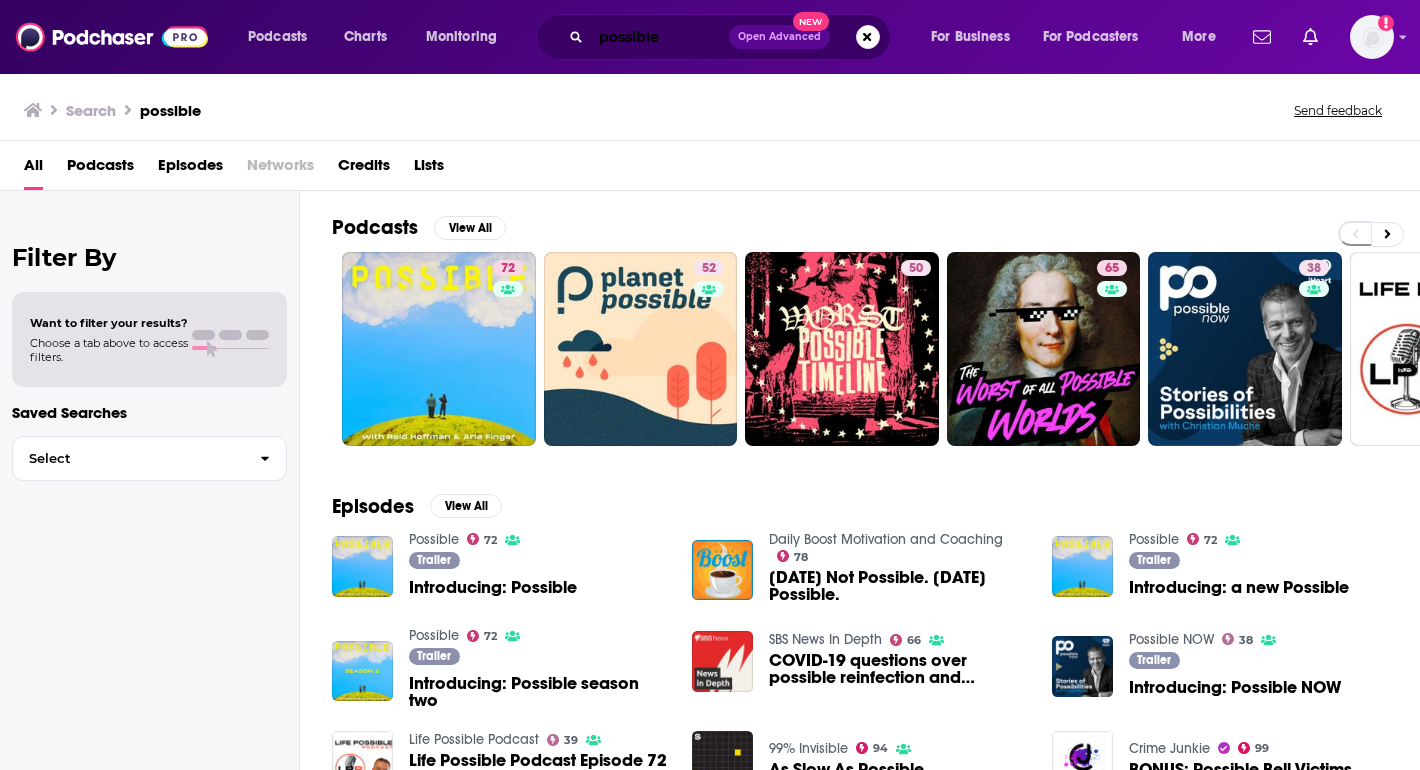 click on "possible" at bounding box center [660, 37] 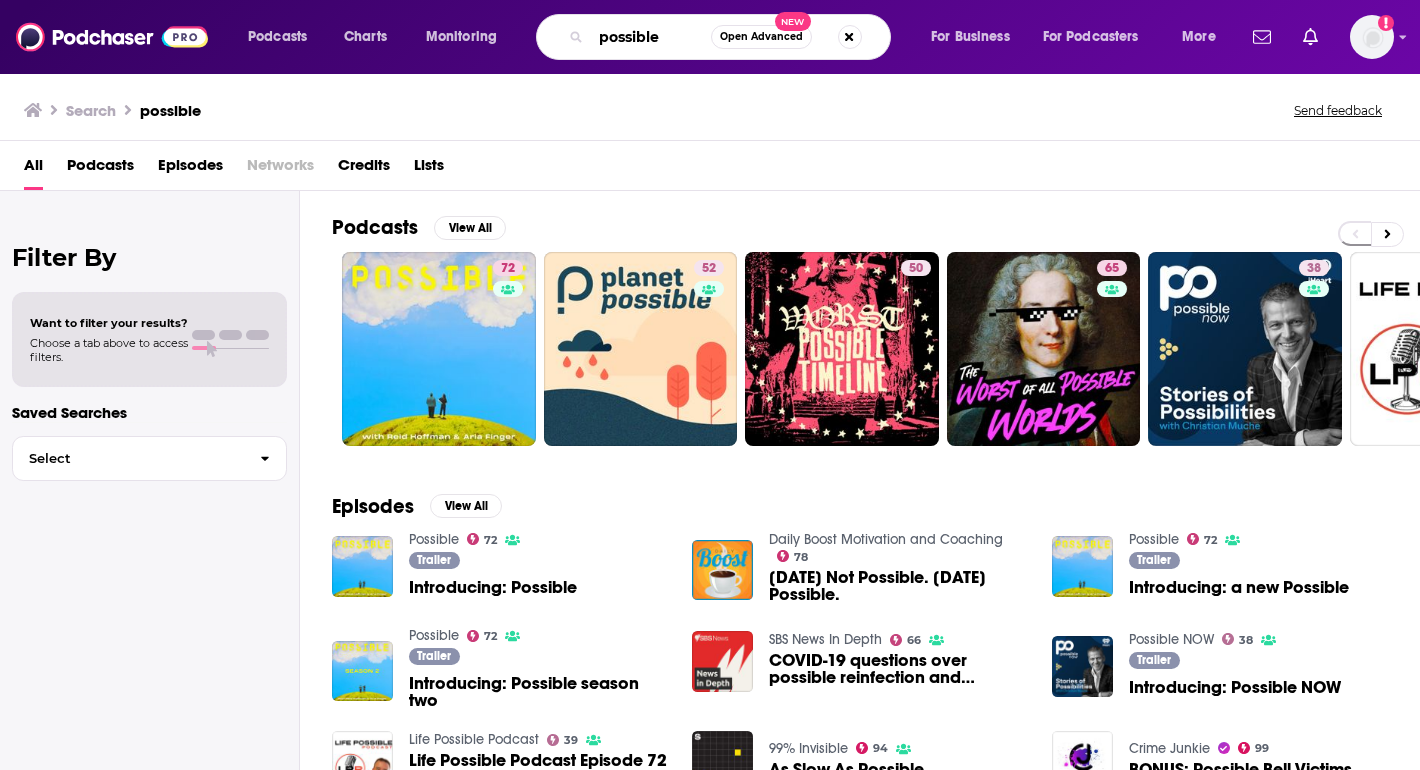 click on "possible" at bounding box center (651, 37) 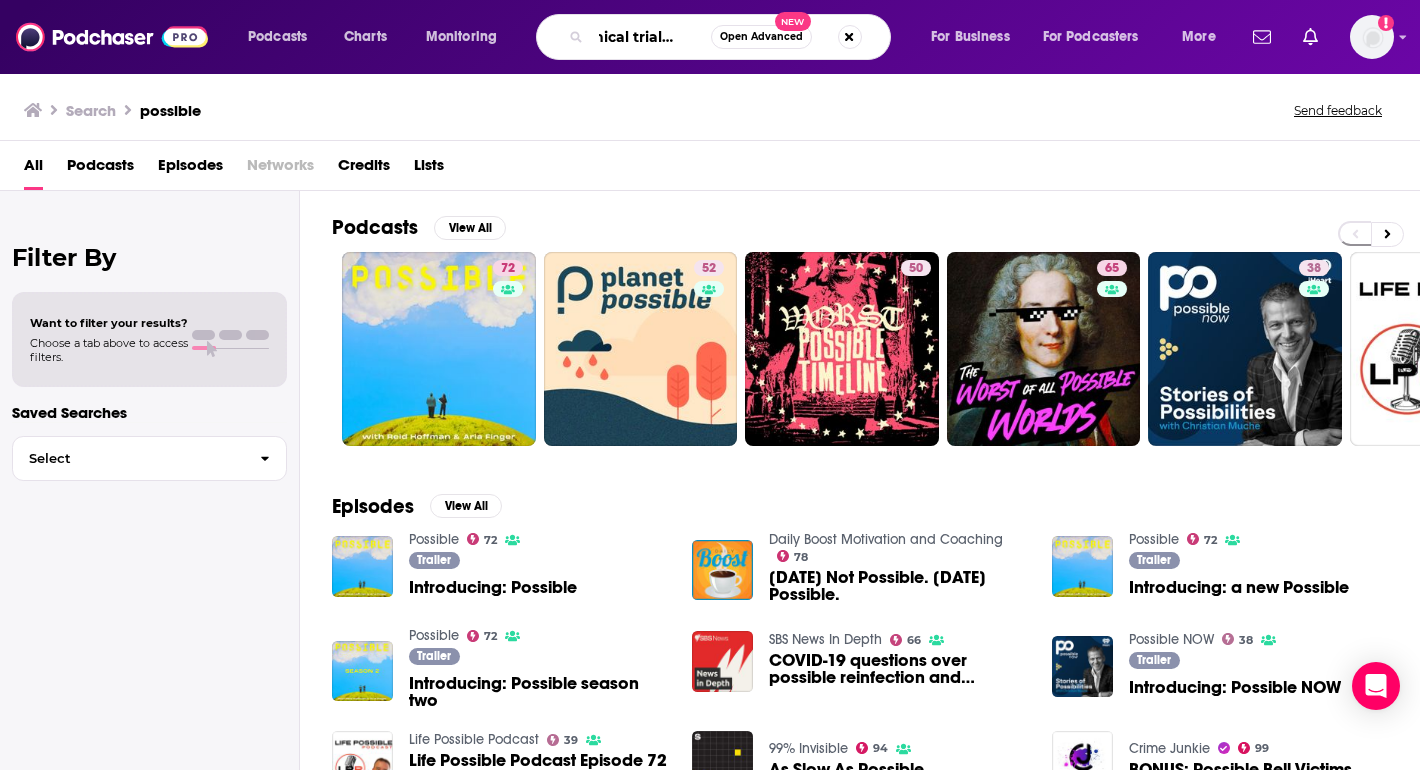 scroll, scrollTop: 0, scrollLeft: 27, axis: horizontal 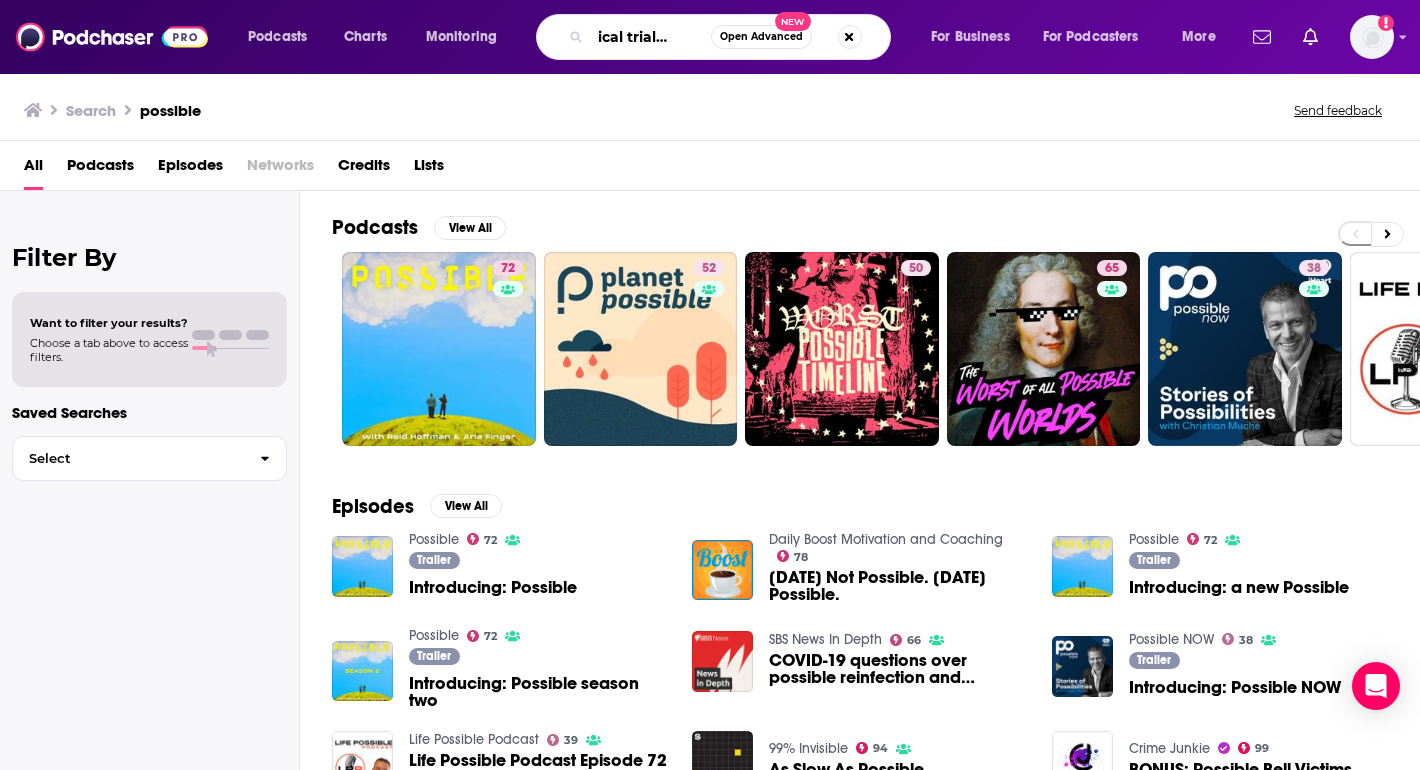type on "clinical trialblazers" 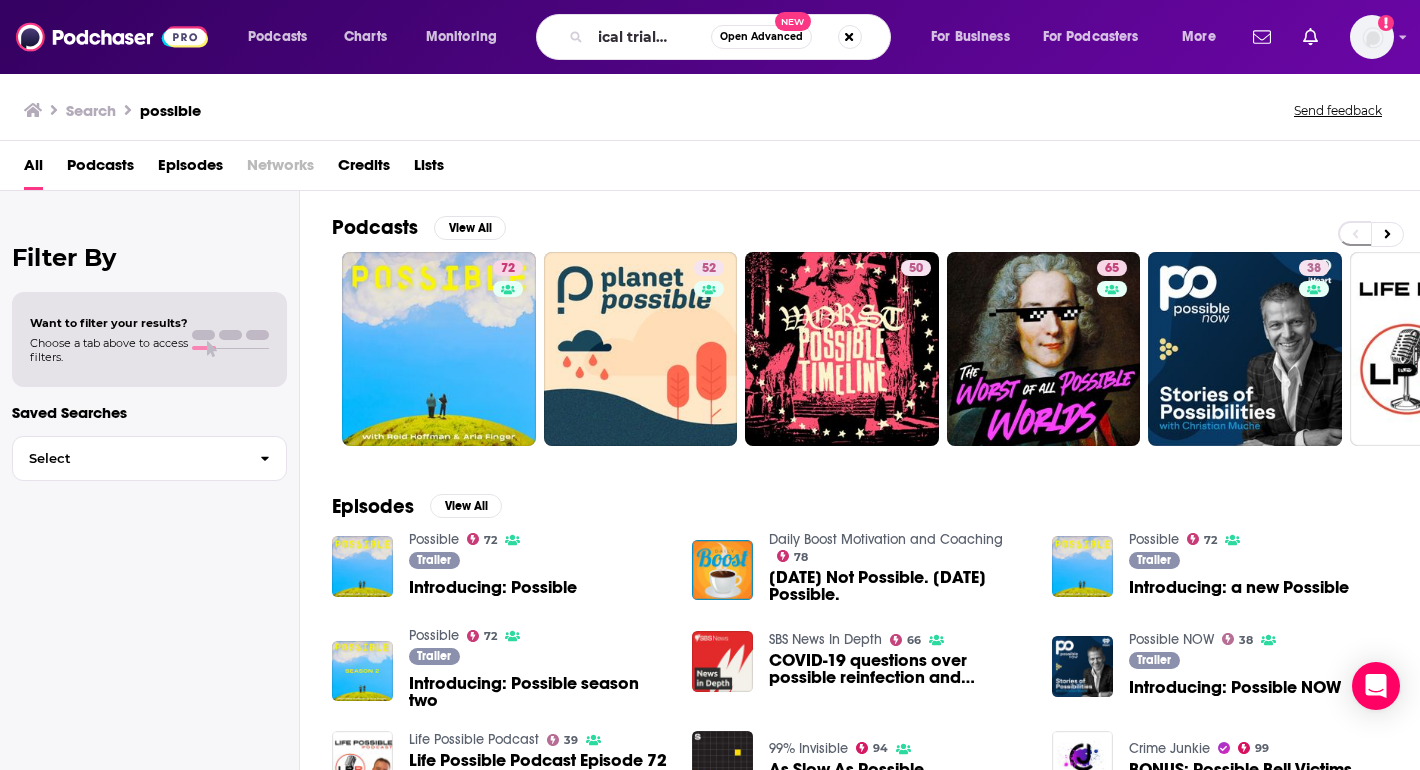scroll, scrollTop: 0, scrollLeft: 0, axis: both 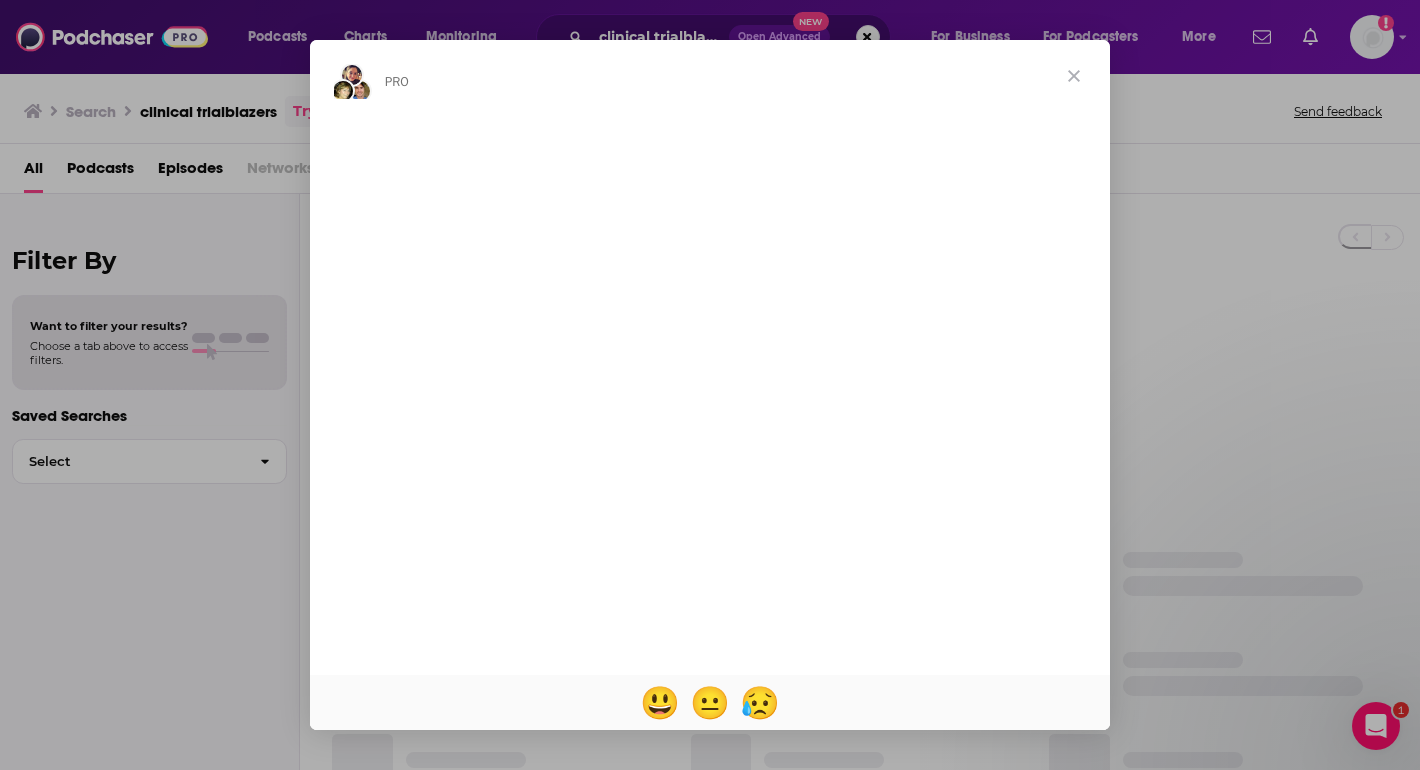 click at bounding box center [1074, 76] 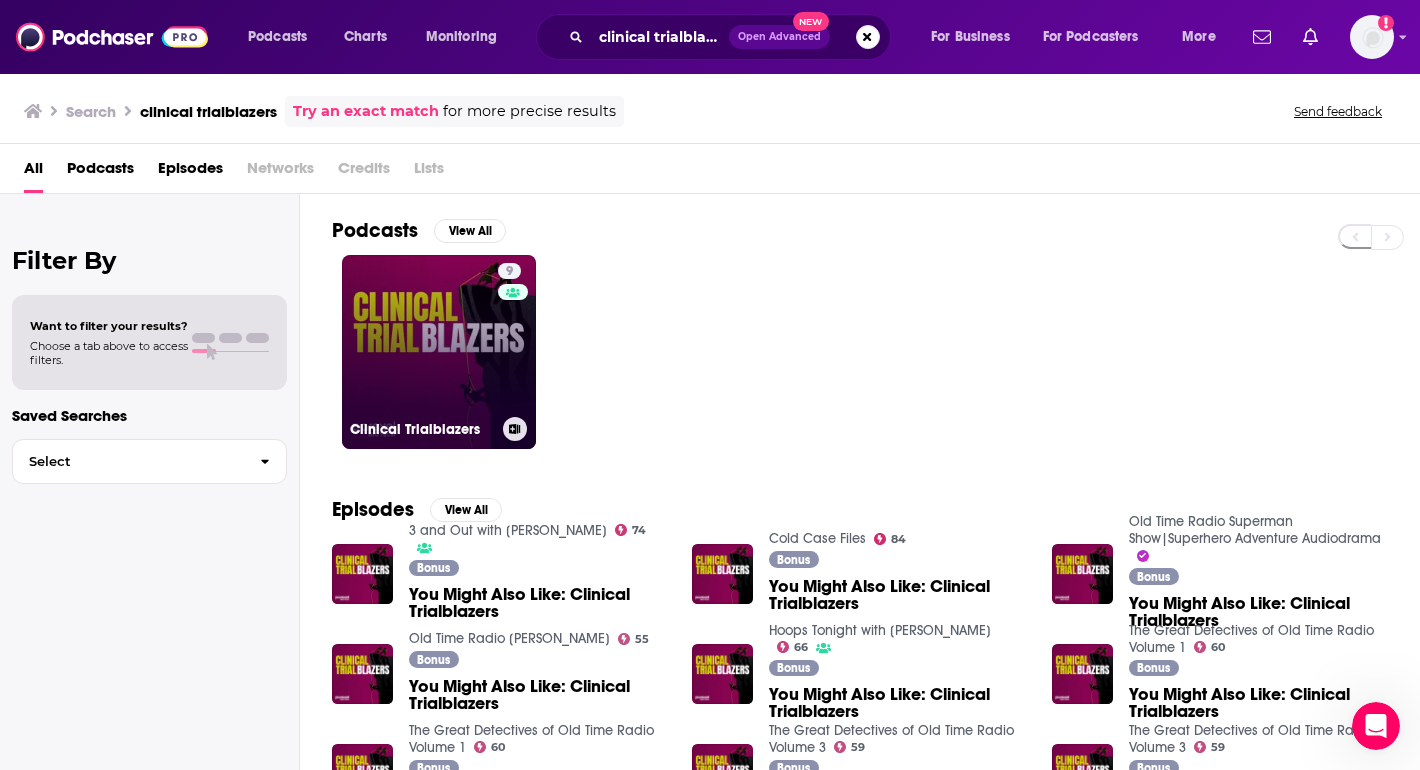 click on "9 Clinical Trialblazers" at bounding box center (439, 352) 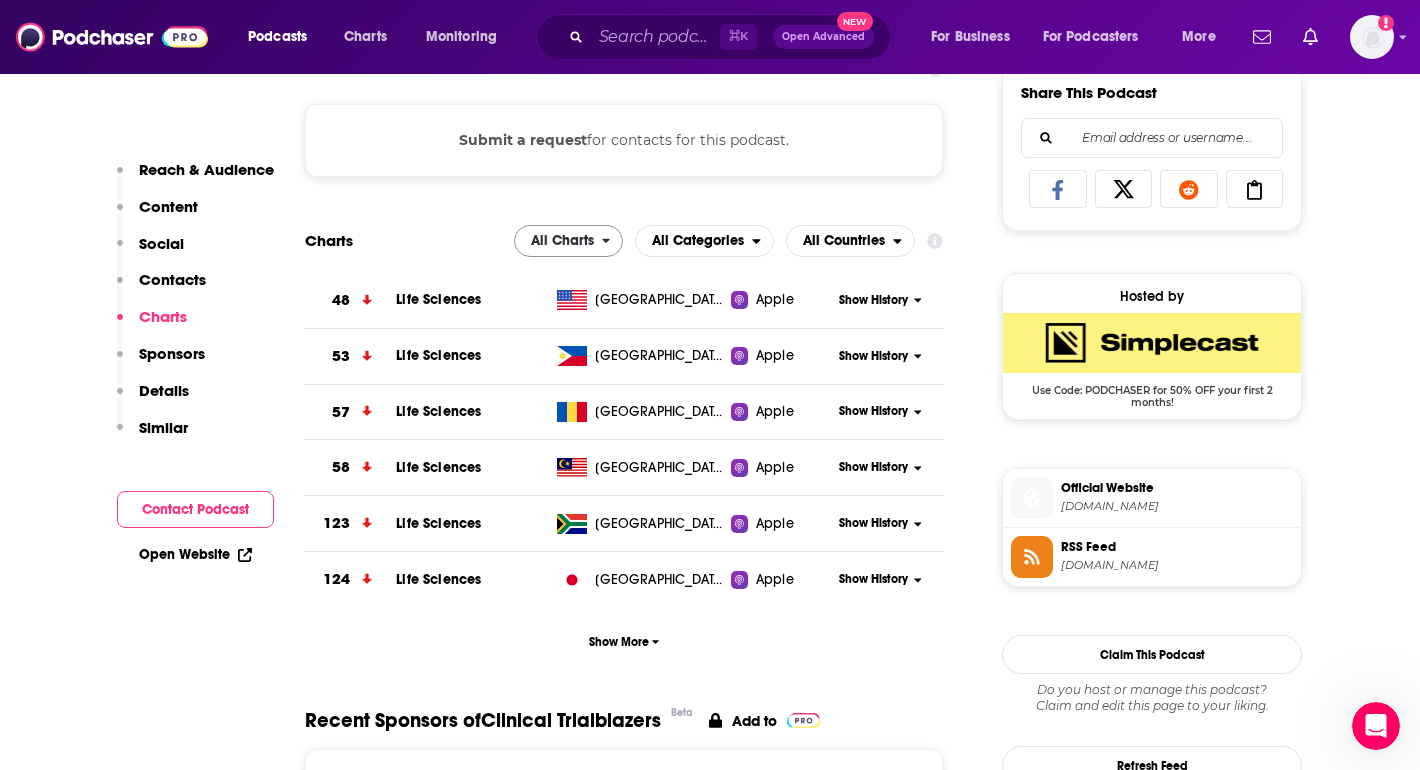 scroll, scrollTop: 1425, scrollLeft: 0, axis: vertical 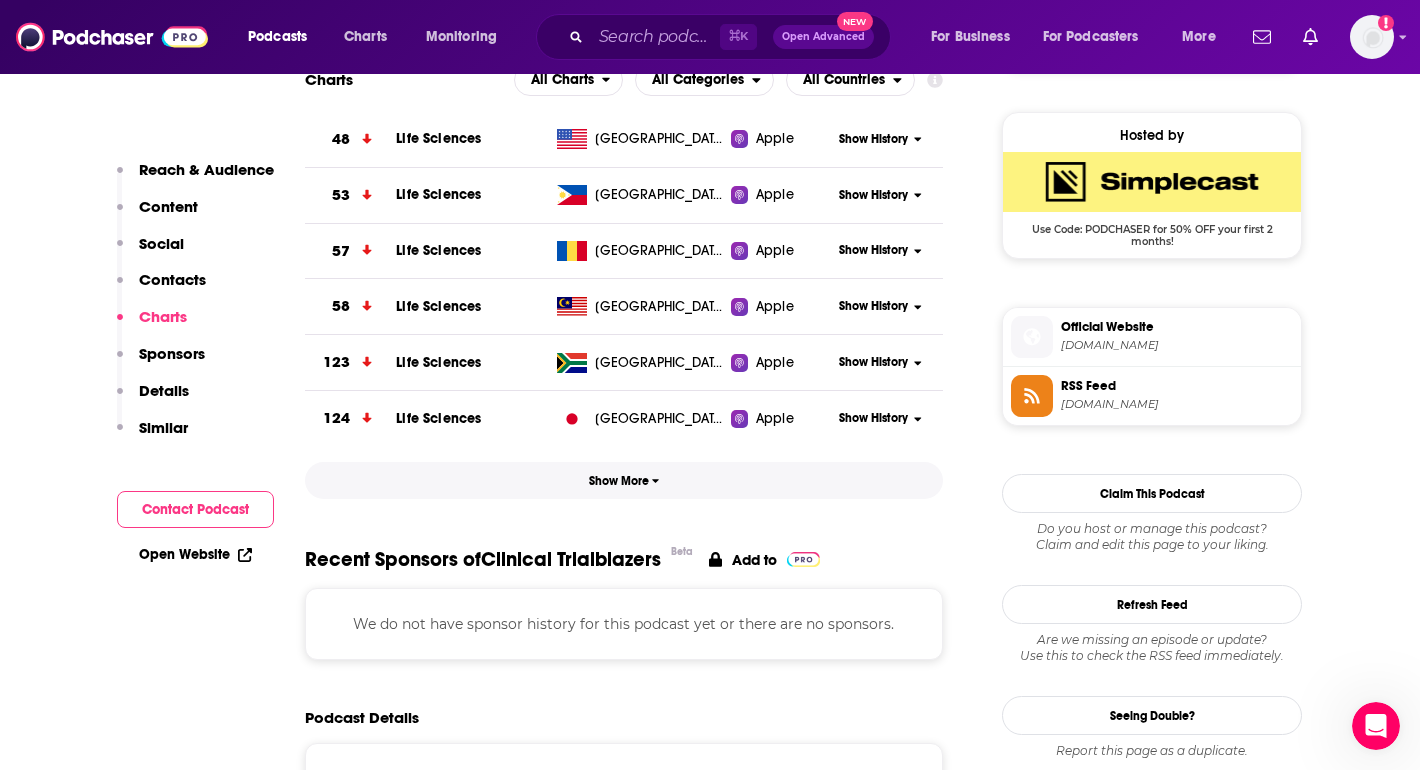 click on "Show More" at bounding box center [624, 480] 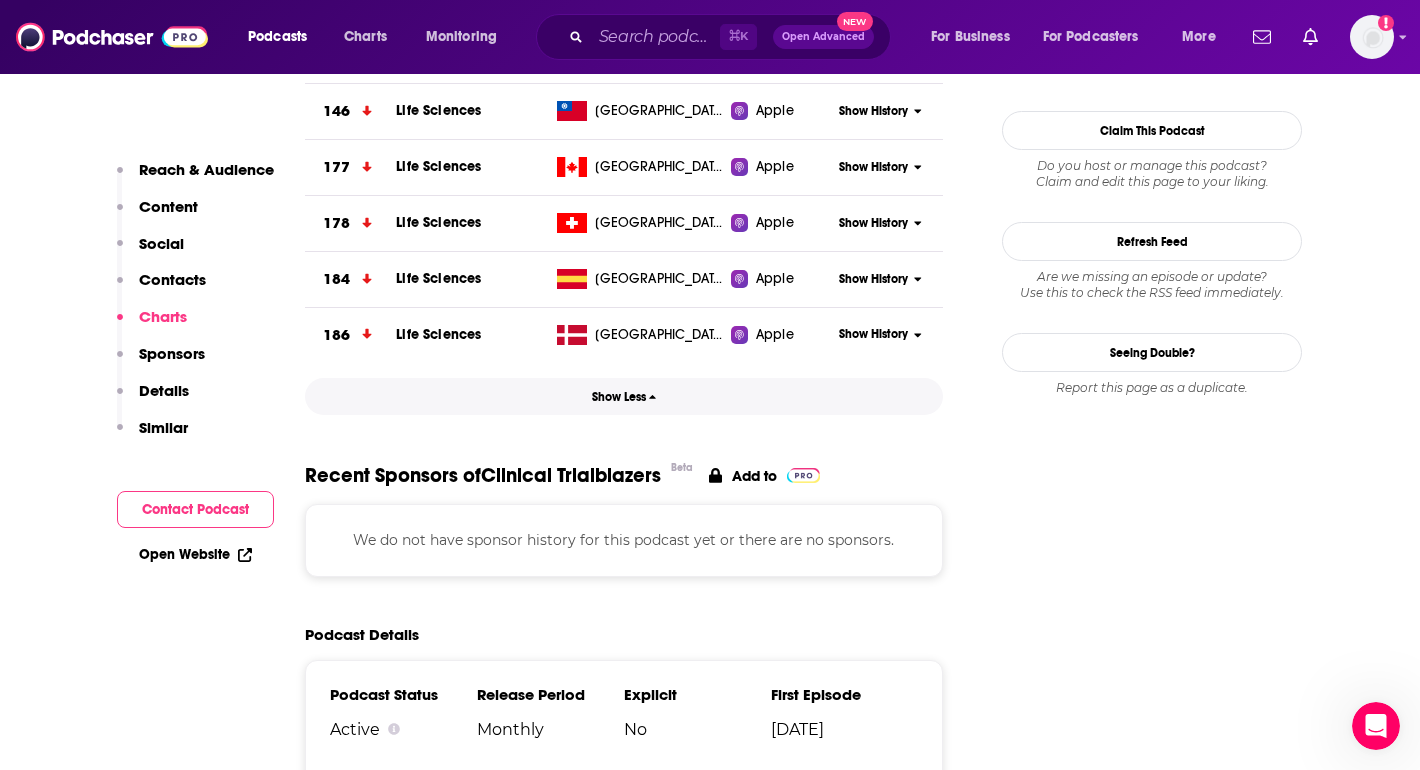 scroll, scrollTop: 1844, scrollLeft: 0, axis: vertical 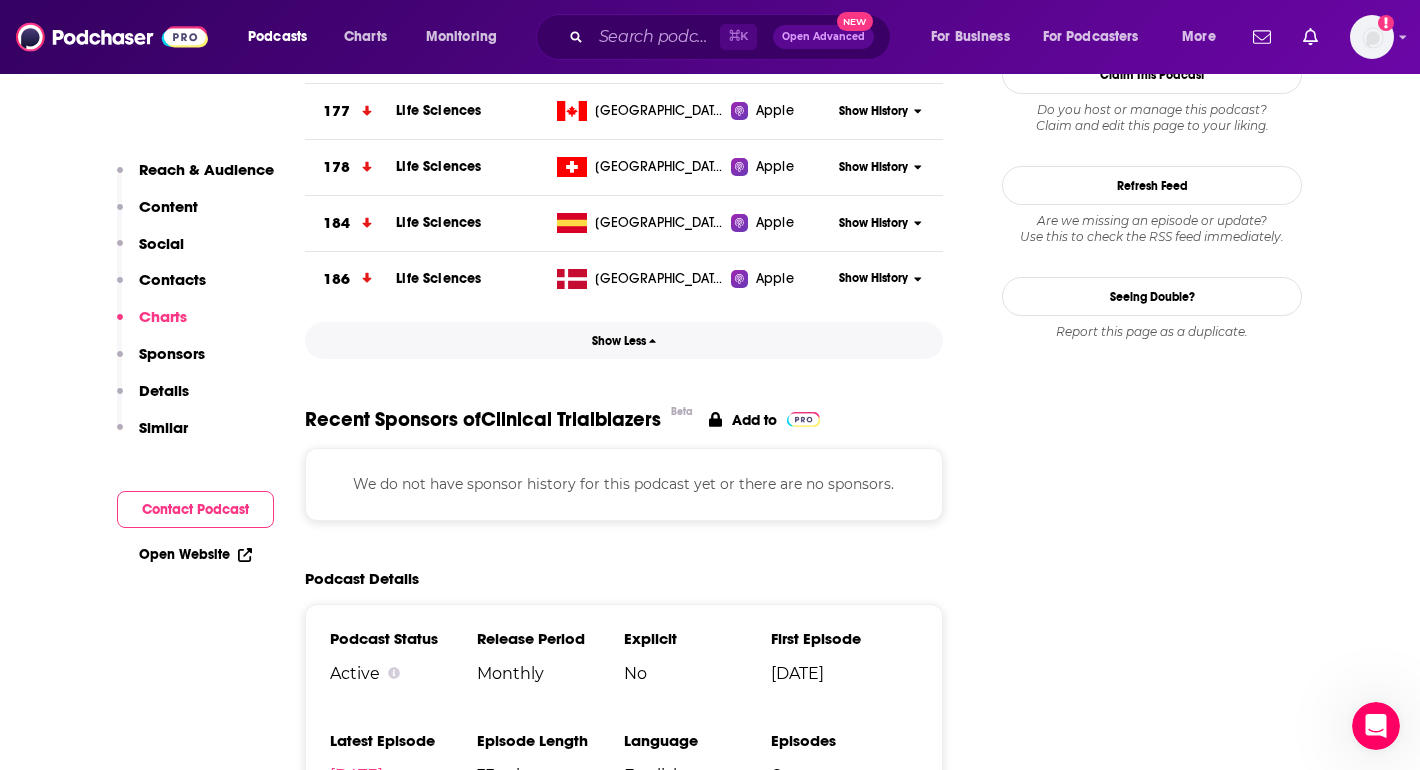 click on "Show Less" at bounding box center [624, 340] 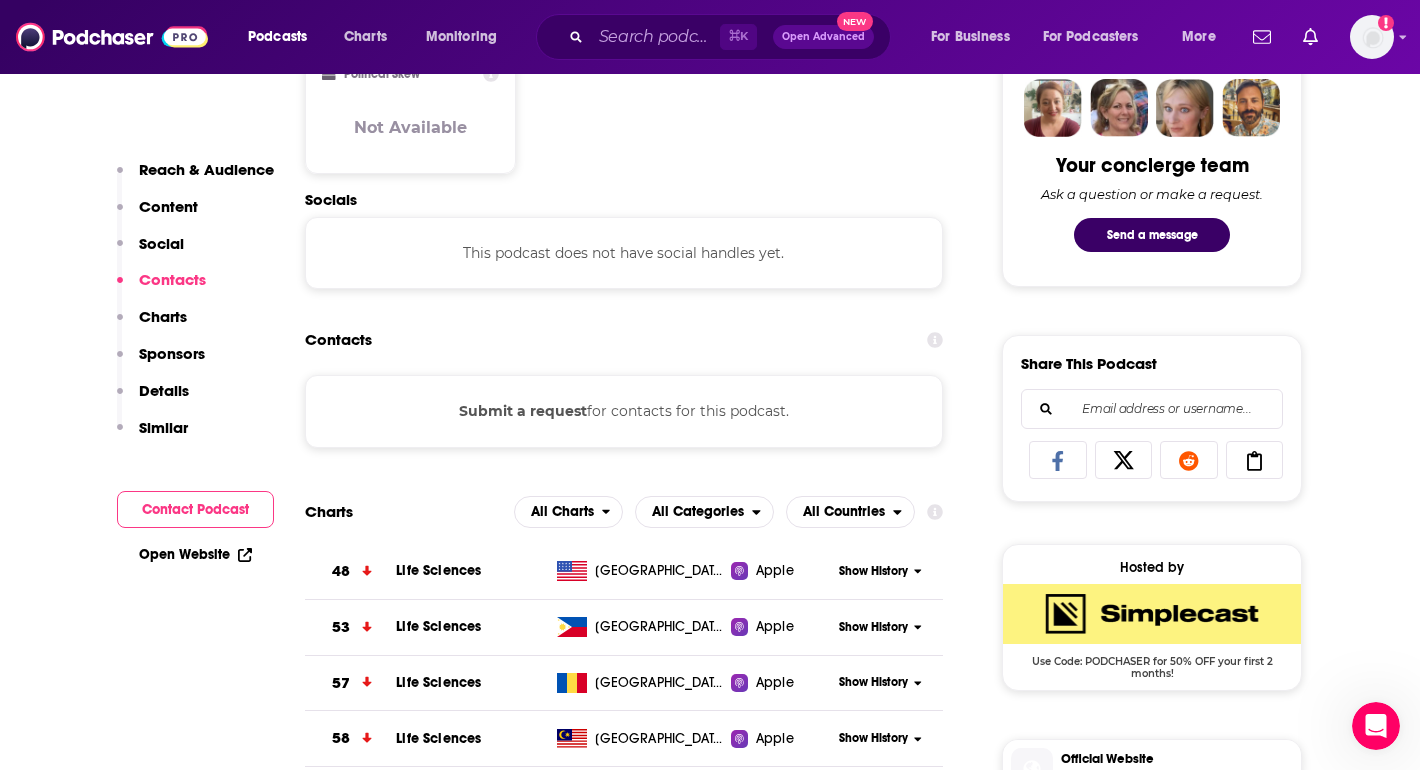 scroll, scrollTop: 982, scrollLeft: 0, axis: vertical 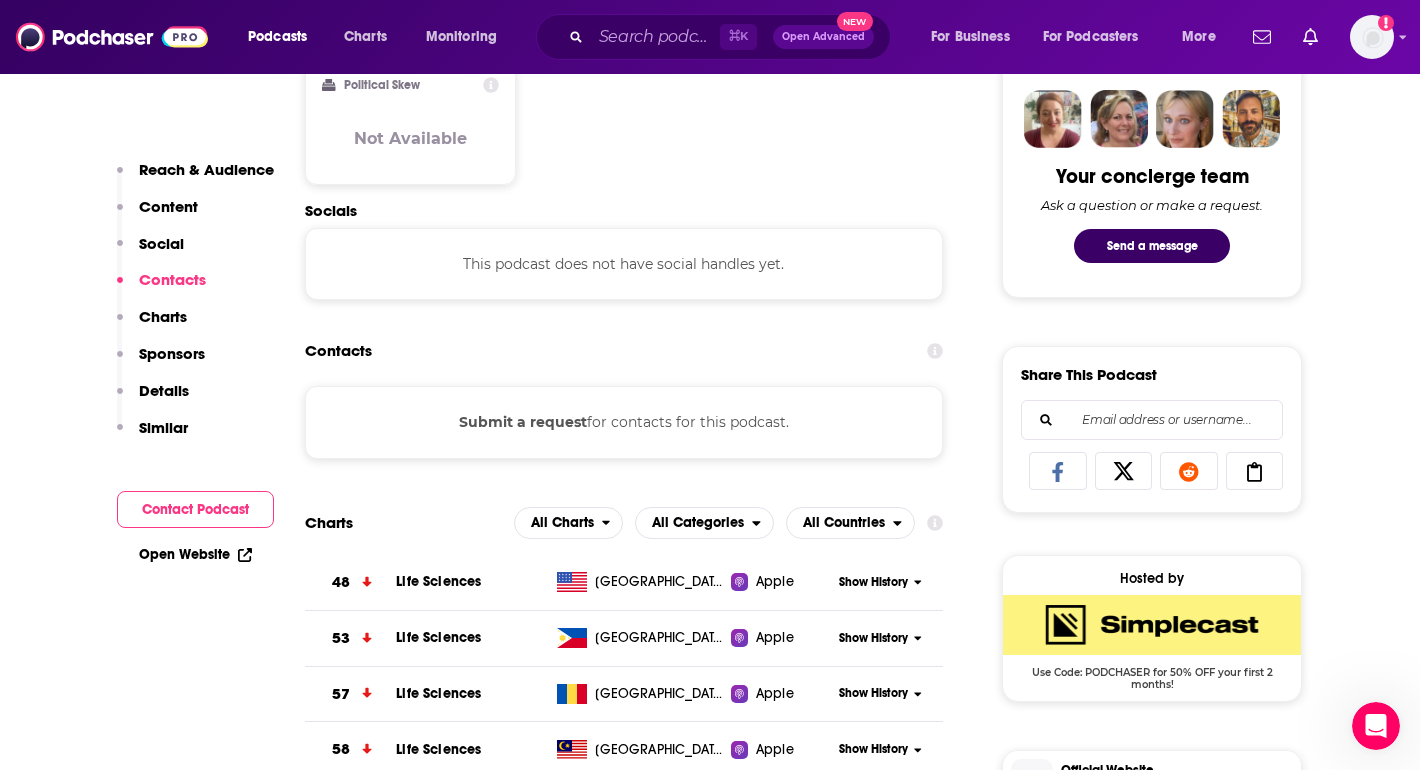 click on "All Charts All Categories All Countries" at bounding box center [722, 523] 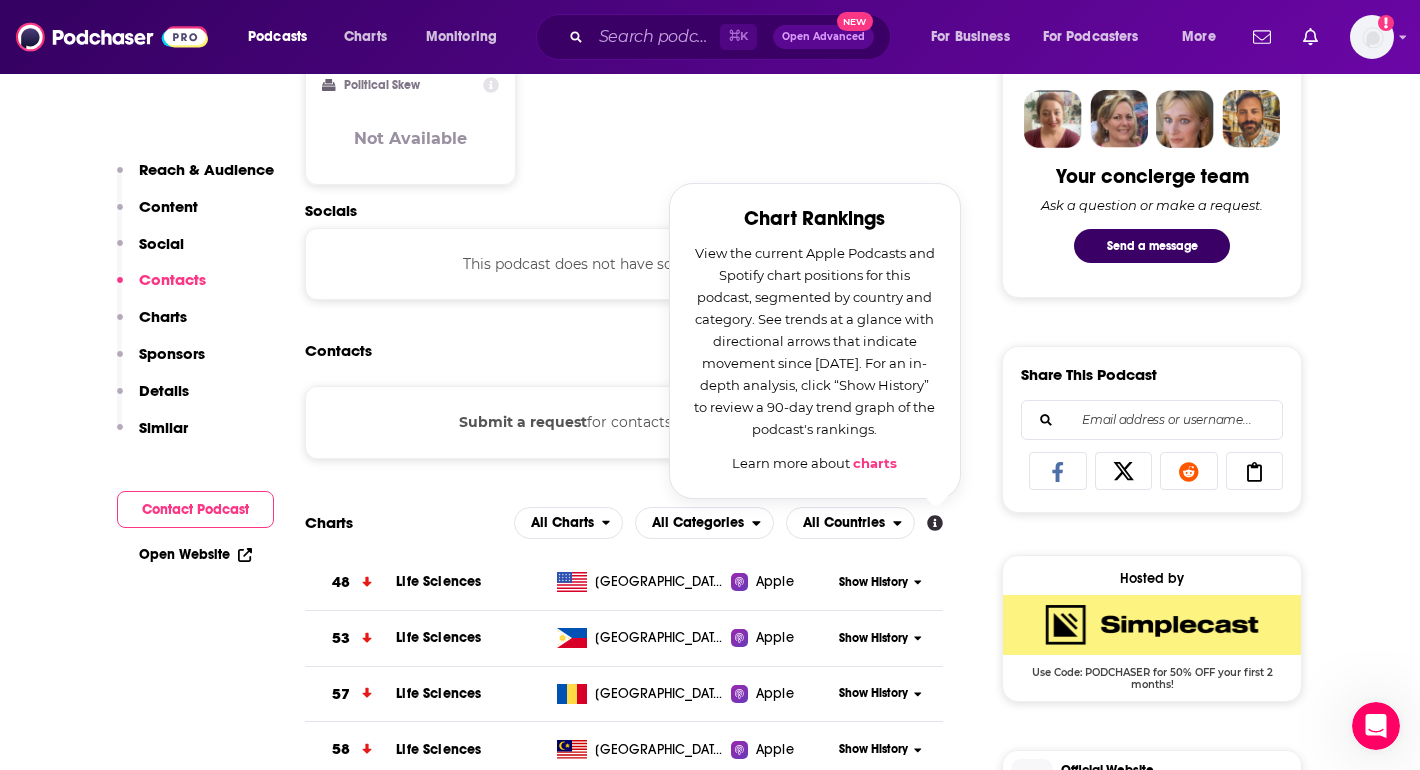 click 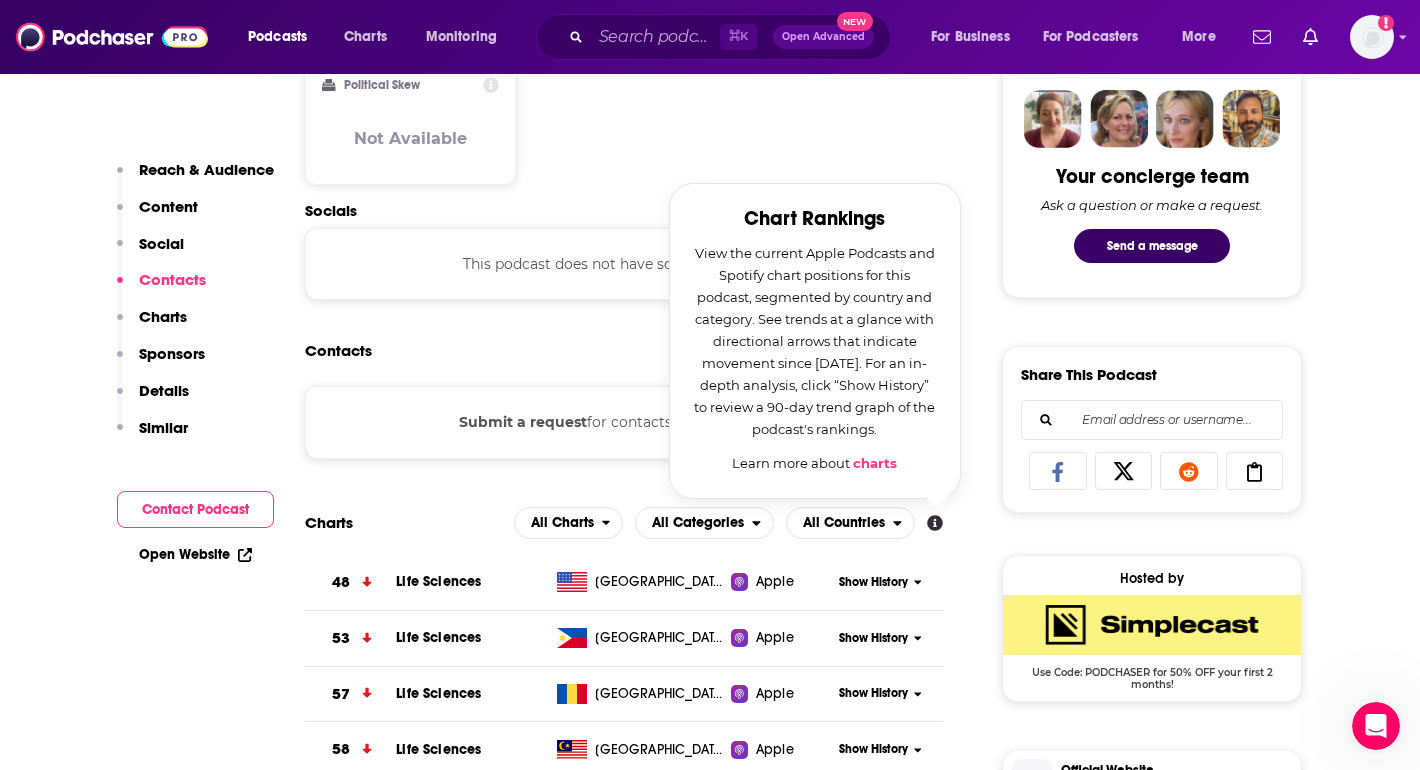 click on "Charts" at bounding box center (329, 522) 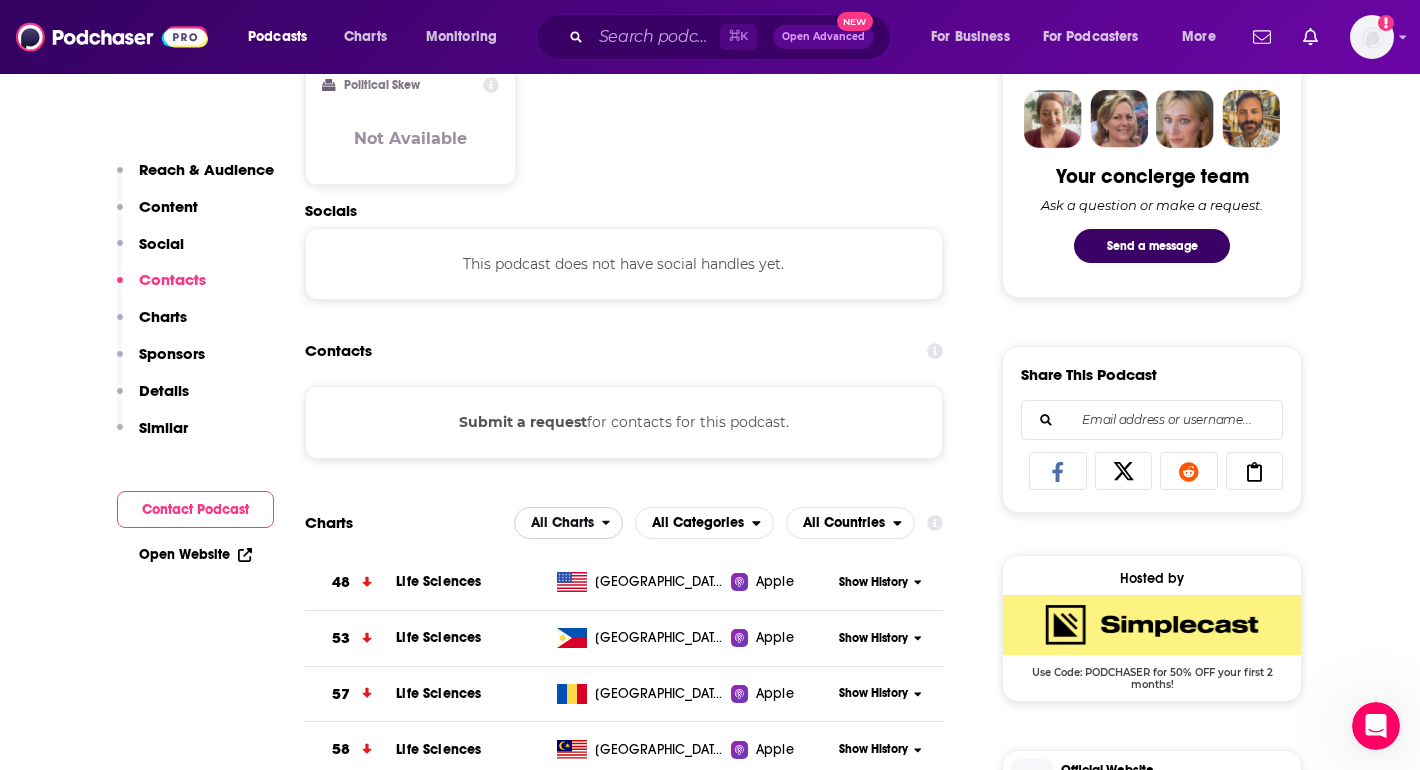click on "All Charts" at bounding box center [562, 523] 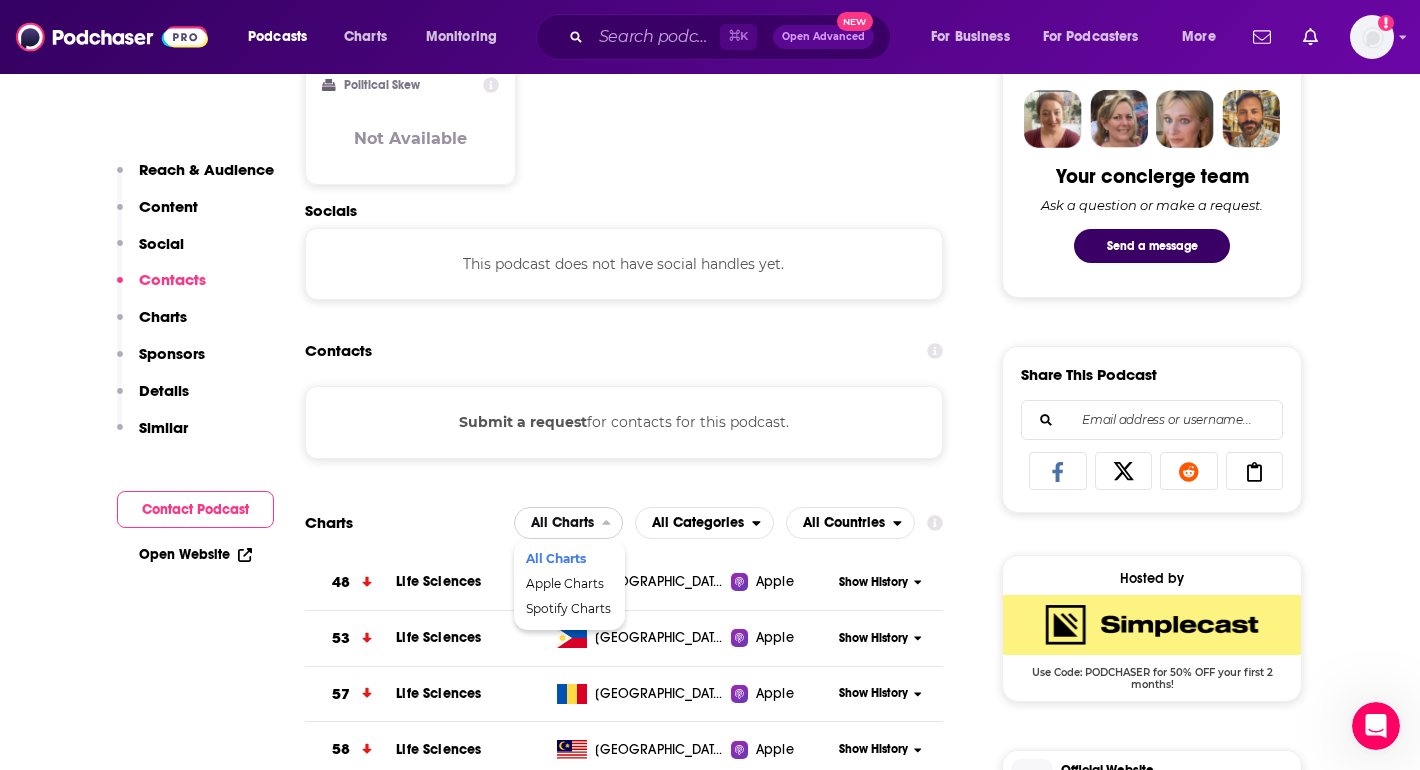 click on "All Charts" at bounding box center [568, 559] 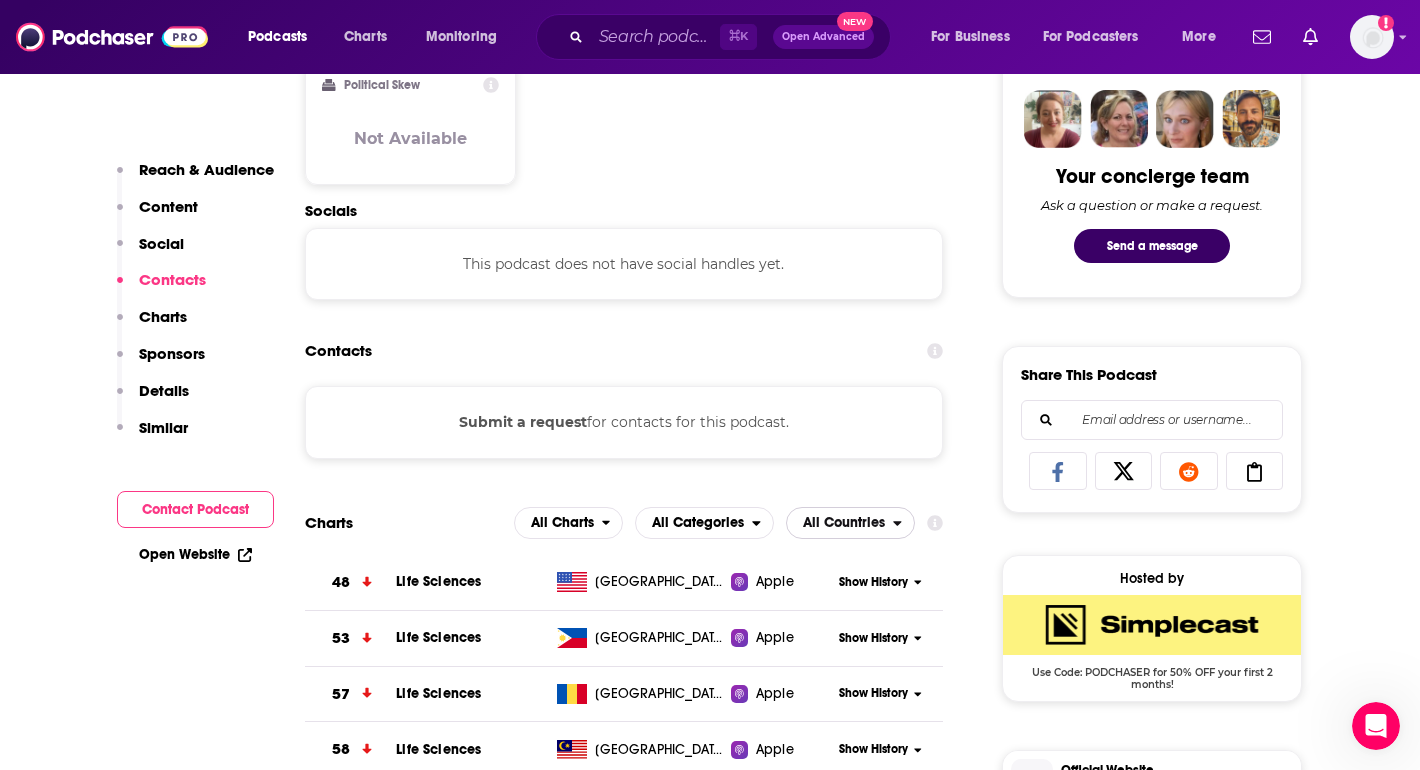 click on "All Countries" at bounding box center [840, 523] 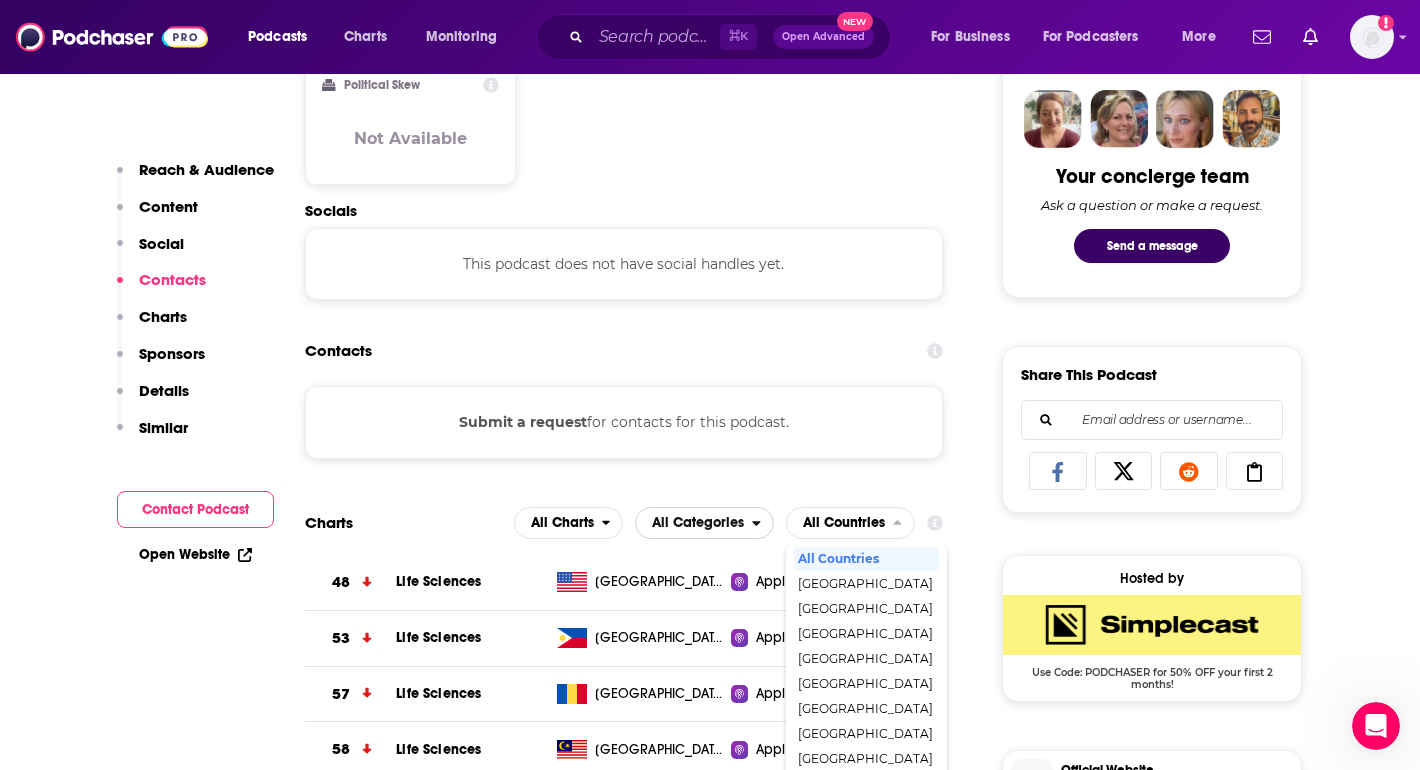 click on "All Categories" at bounding box center (698, 523) 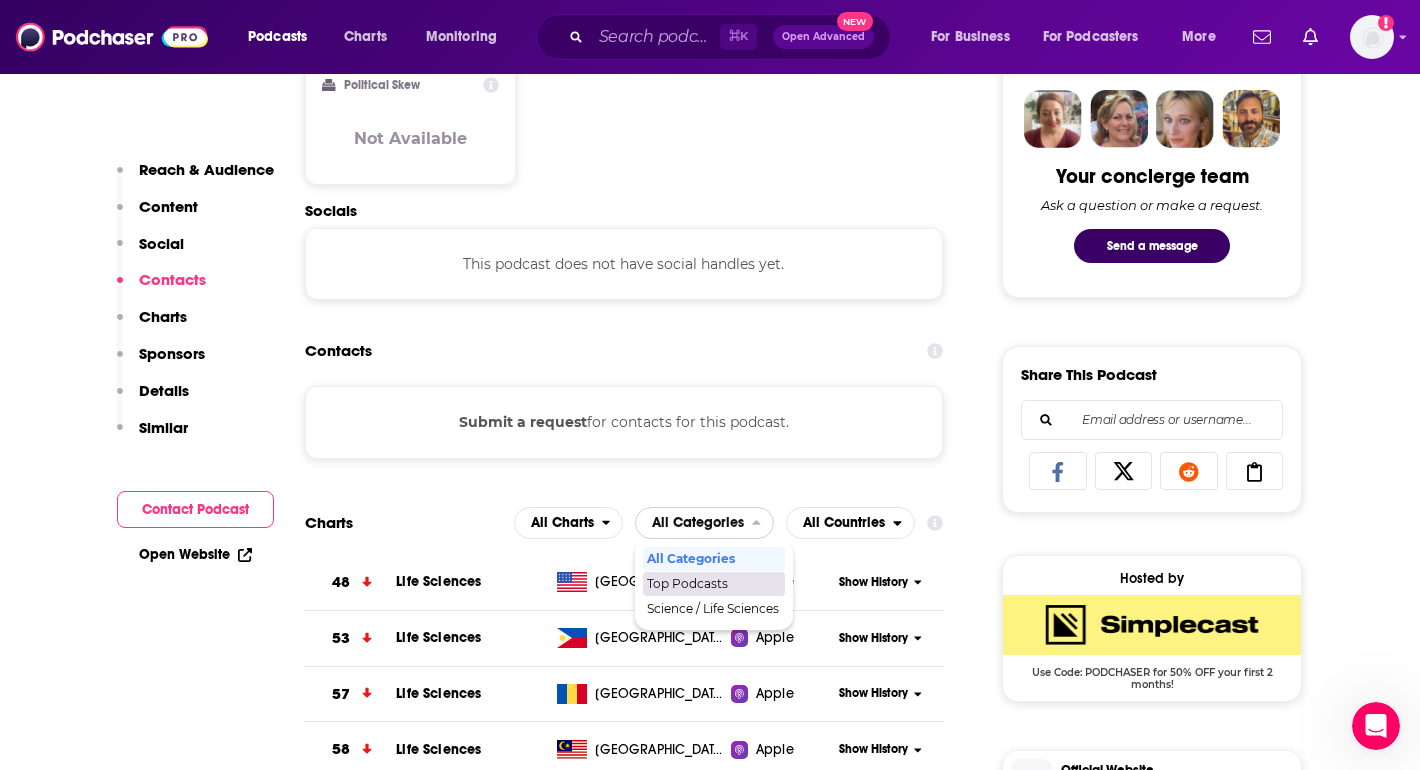 click on "Top Podcasts" at bounding box center (713, 584) 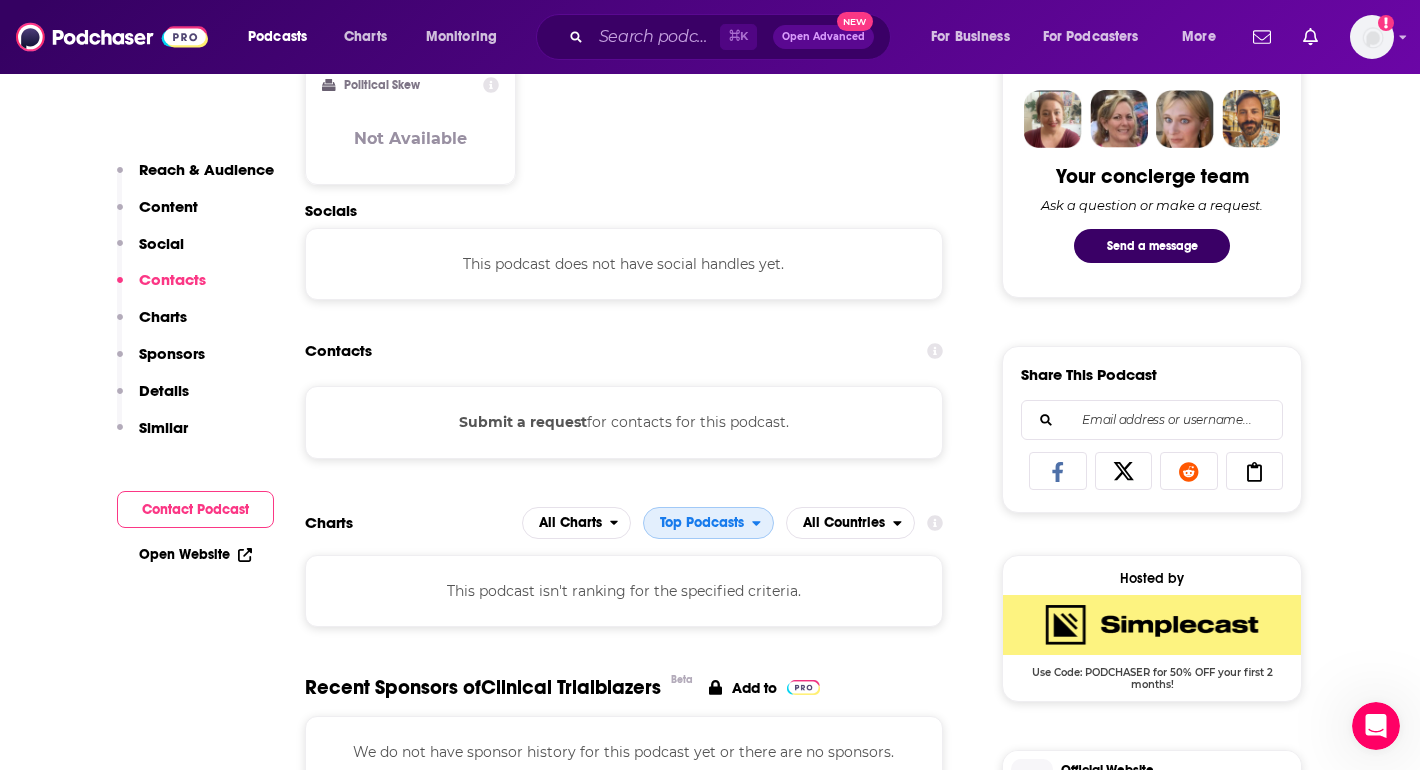 click on "Top Podcasts" at bounding box center (698, 523) 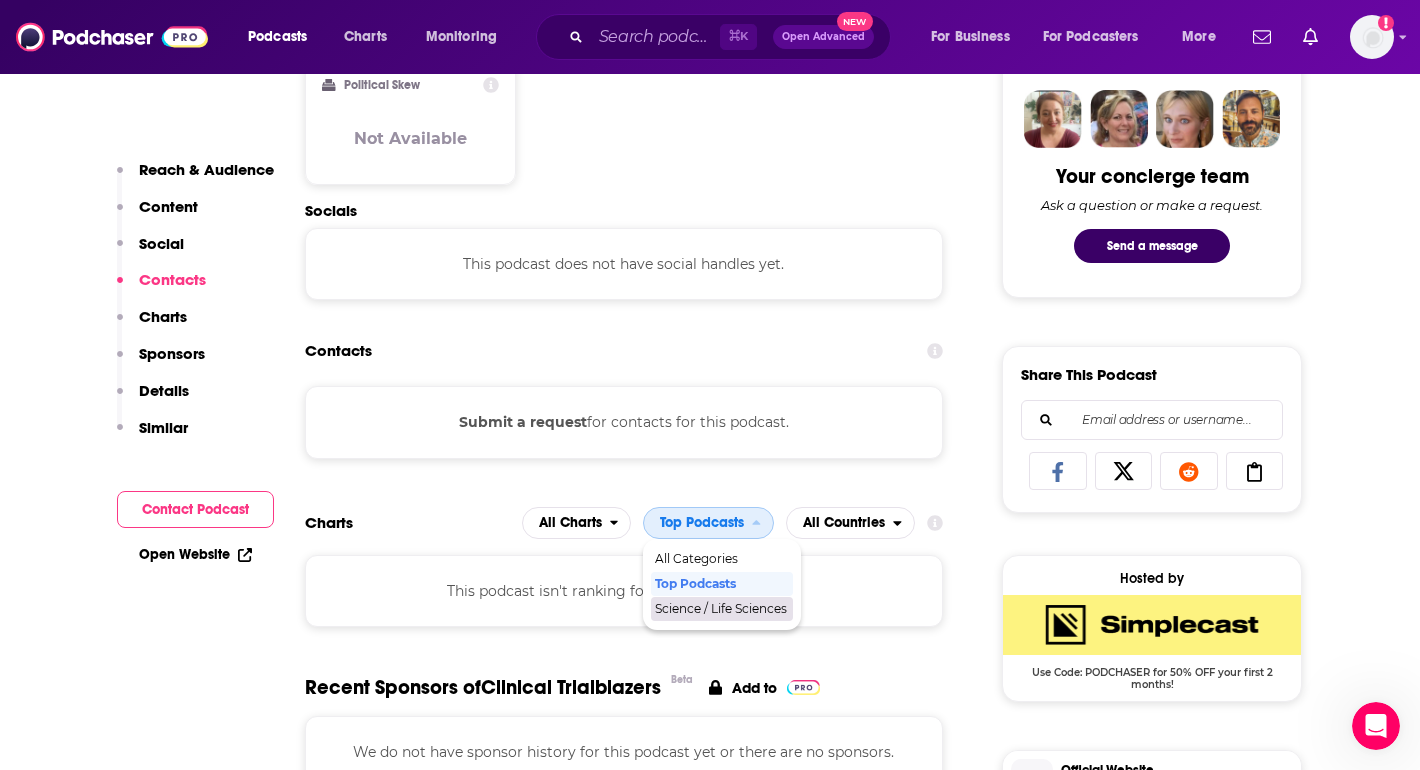 click on "Science / Life Sciences" at bounding box center [721, 609] 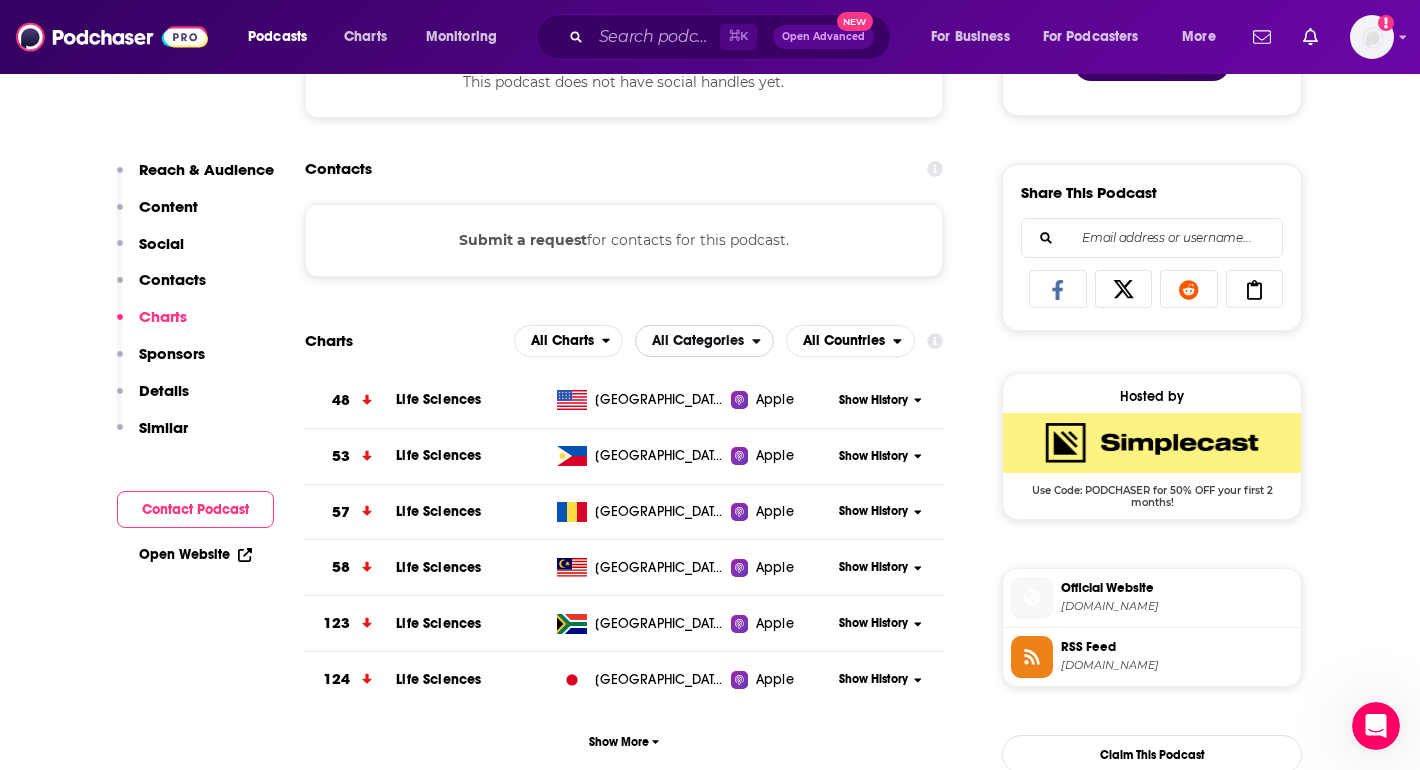 scroll, scrollTop: 1188, scrollLeft: 0, axis: vertical 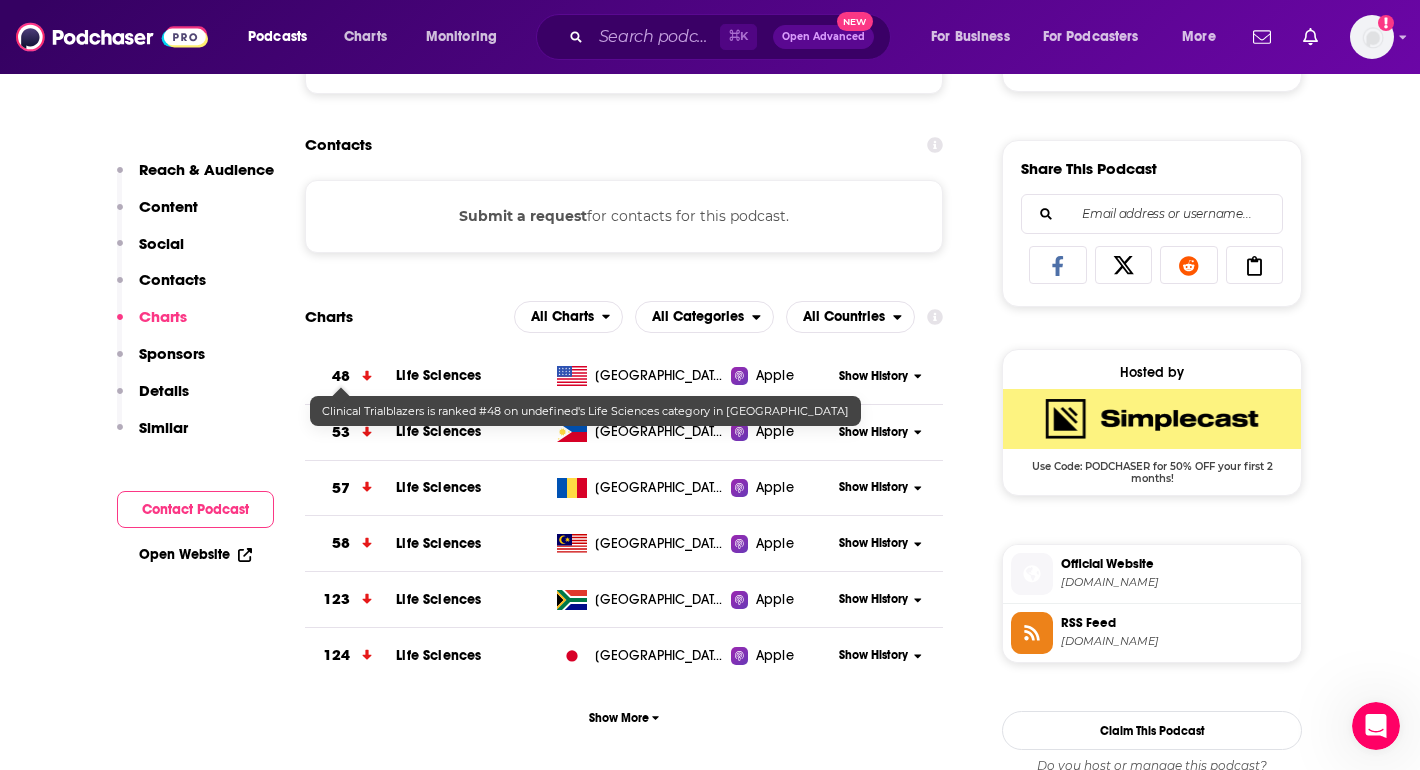 click on "48" at bounding box center [350, 376] 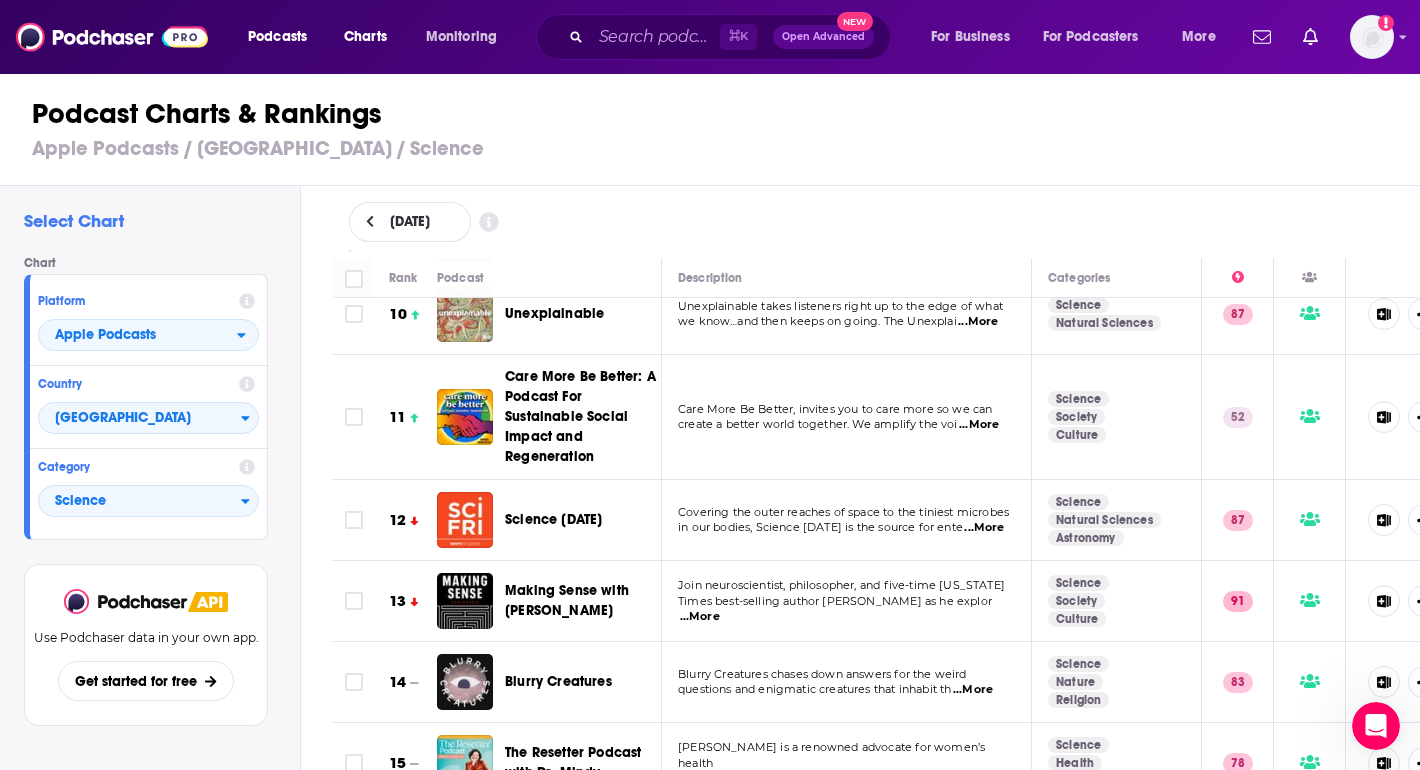 scroll, scrollTop: 0, scrollLeft: 0, axis: both 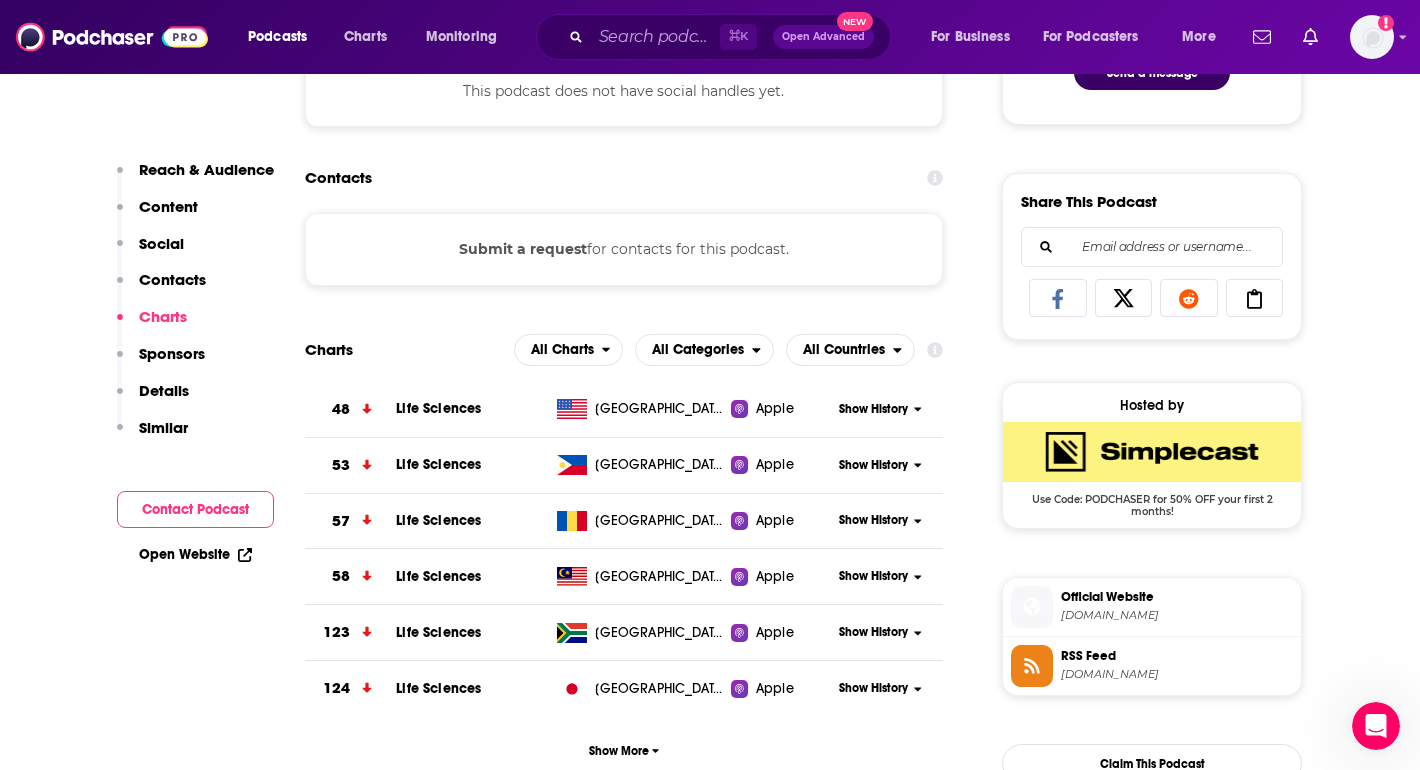 click on "Life Sciences" at bounding box center [438, 408] 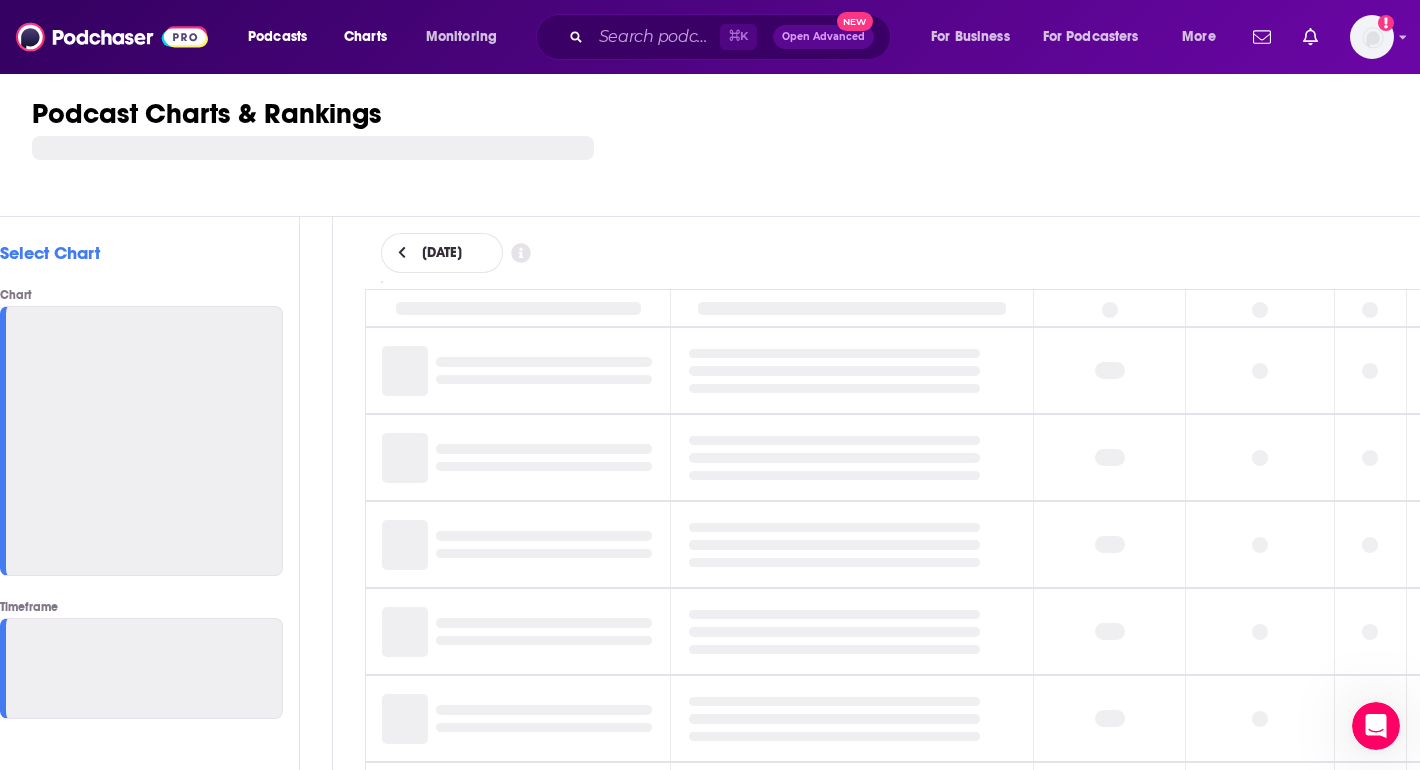 scroll, scrollTop: 0, scrollLeft: 0, axis: both 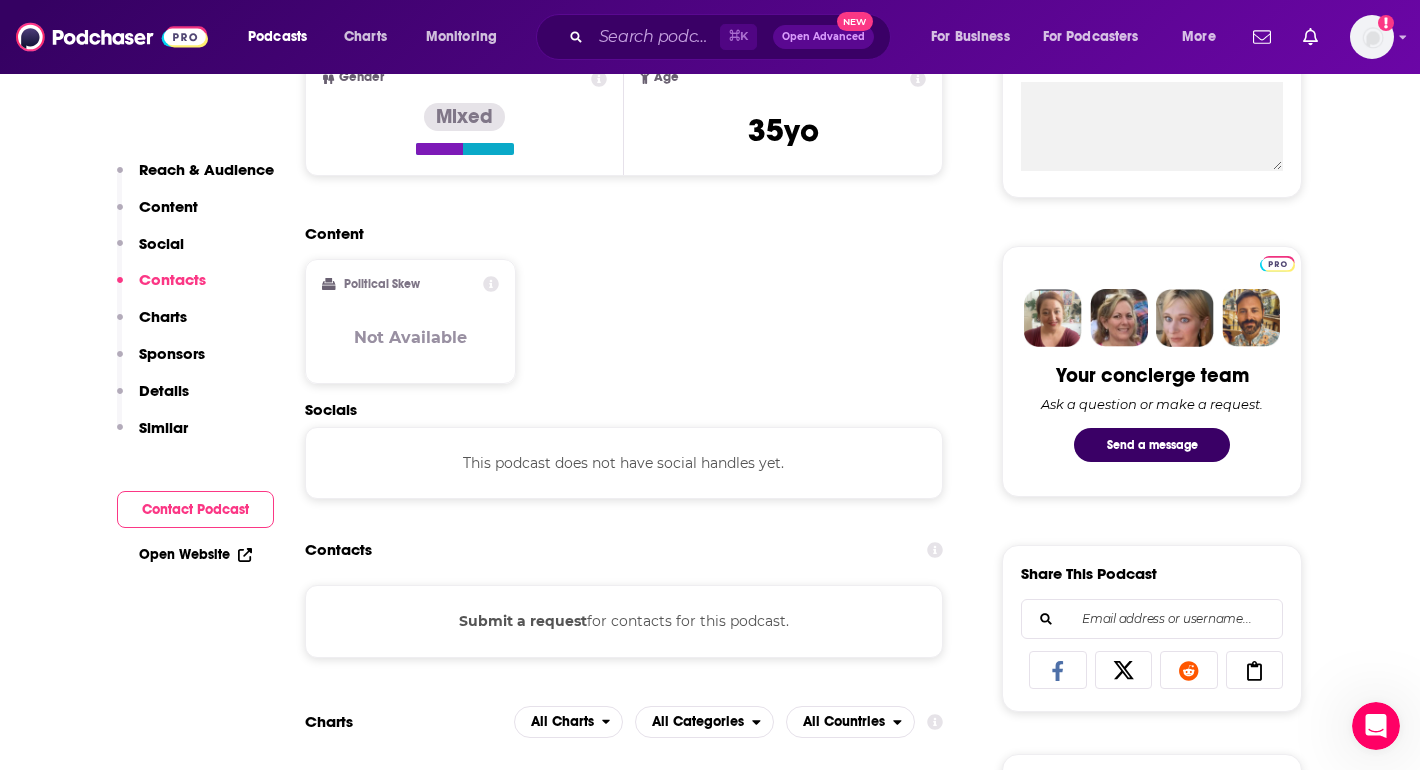 click on "Charts" at bounding box center [163, 316] 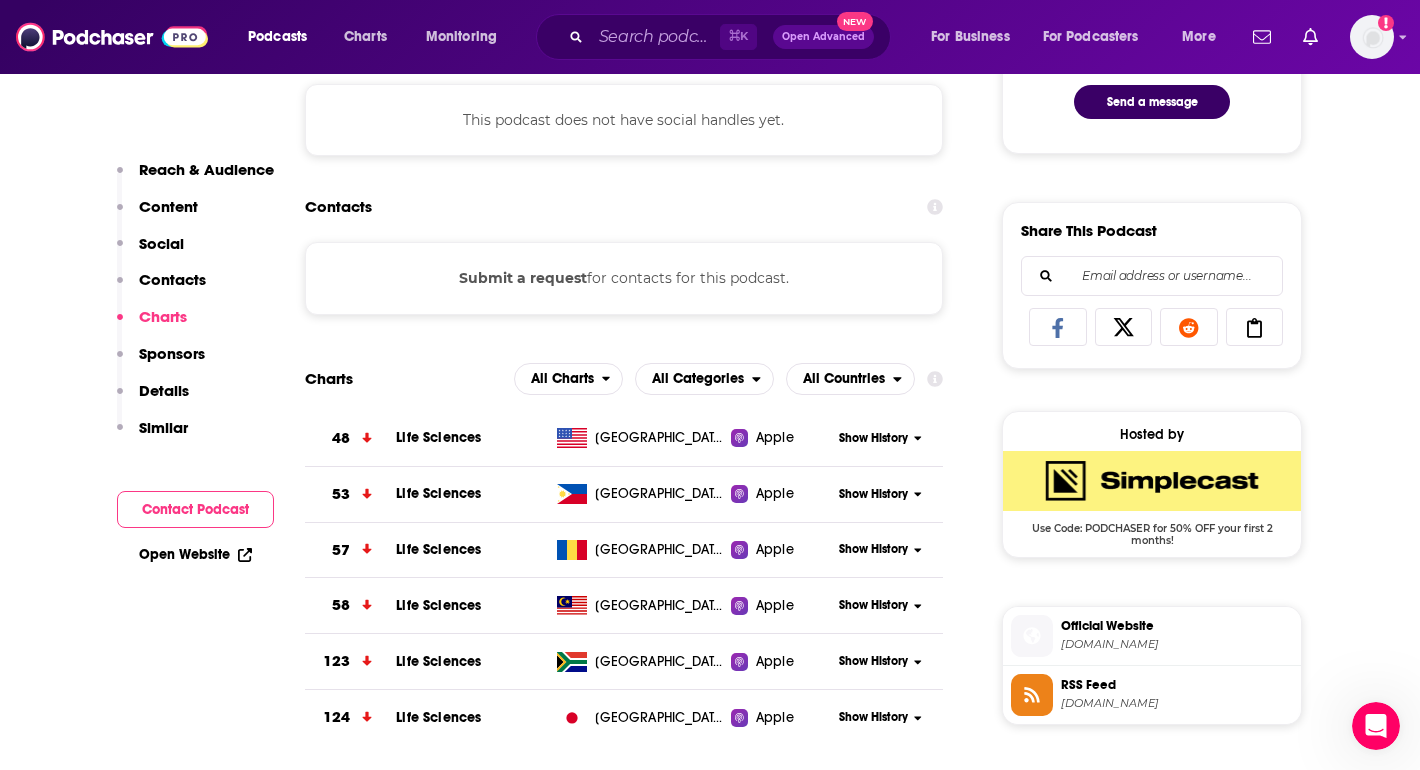 scroll, scrollTop: 1212, scrollLeft: 0, axis: vertical 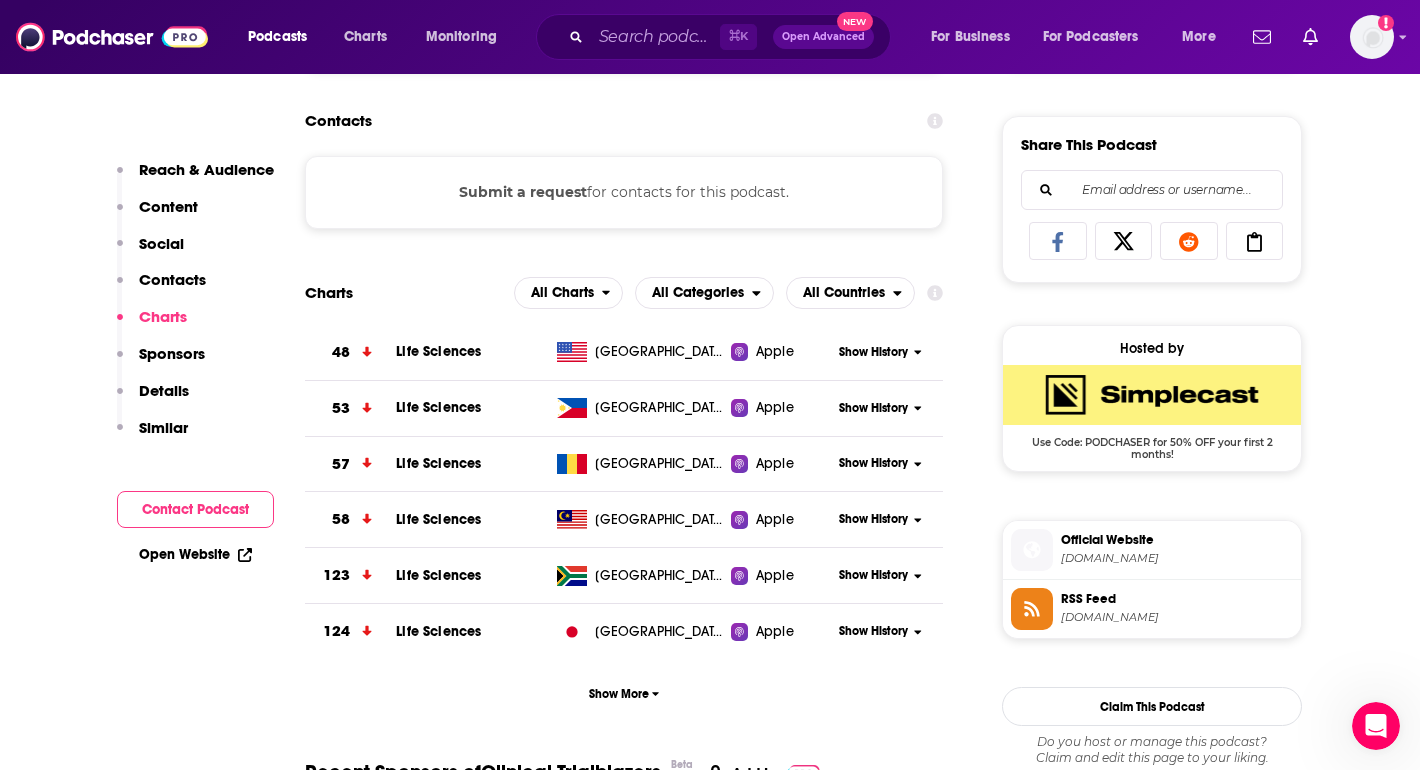 click on "Show History" at bounding box center [873, 352] 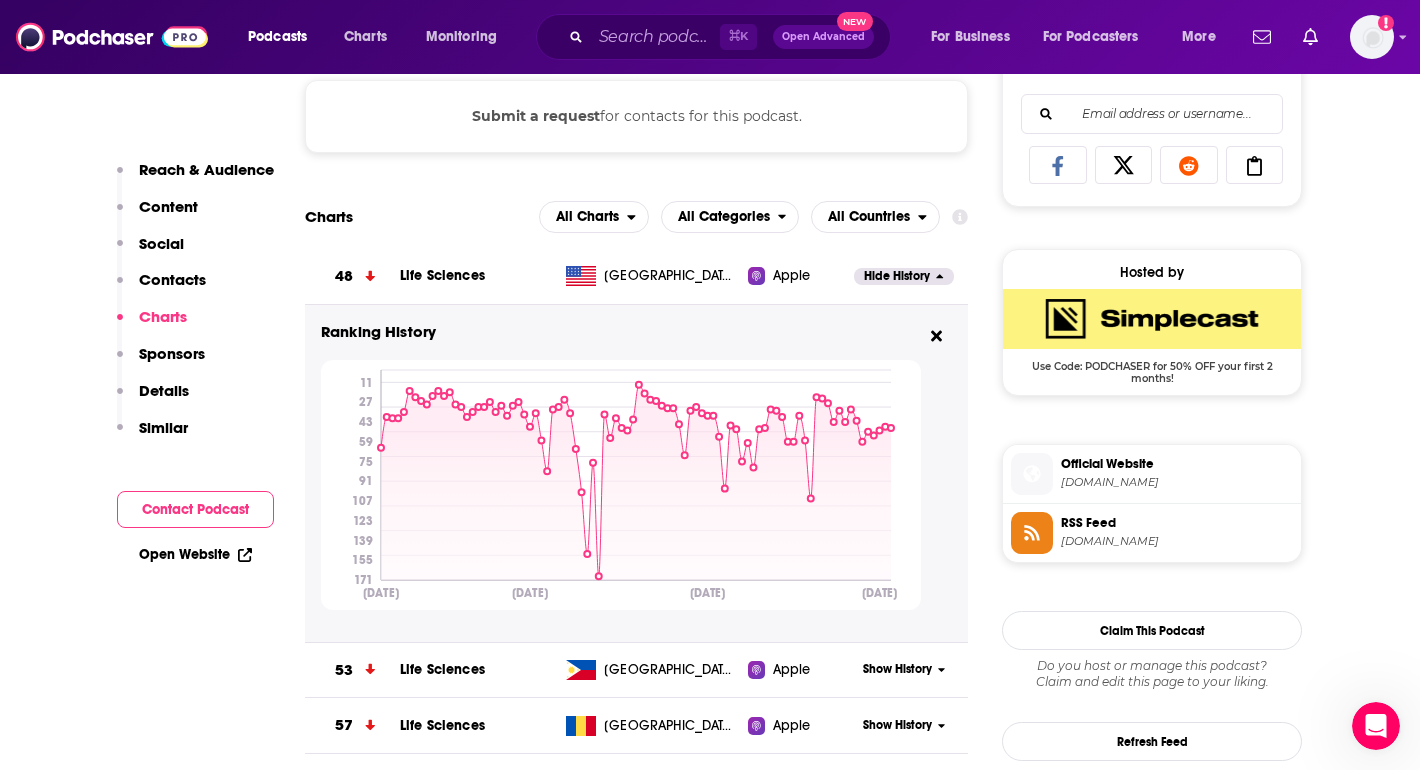 scroll, scrollTop: 1290, scrollLeft: 0, axis: vertical 